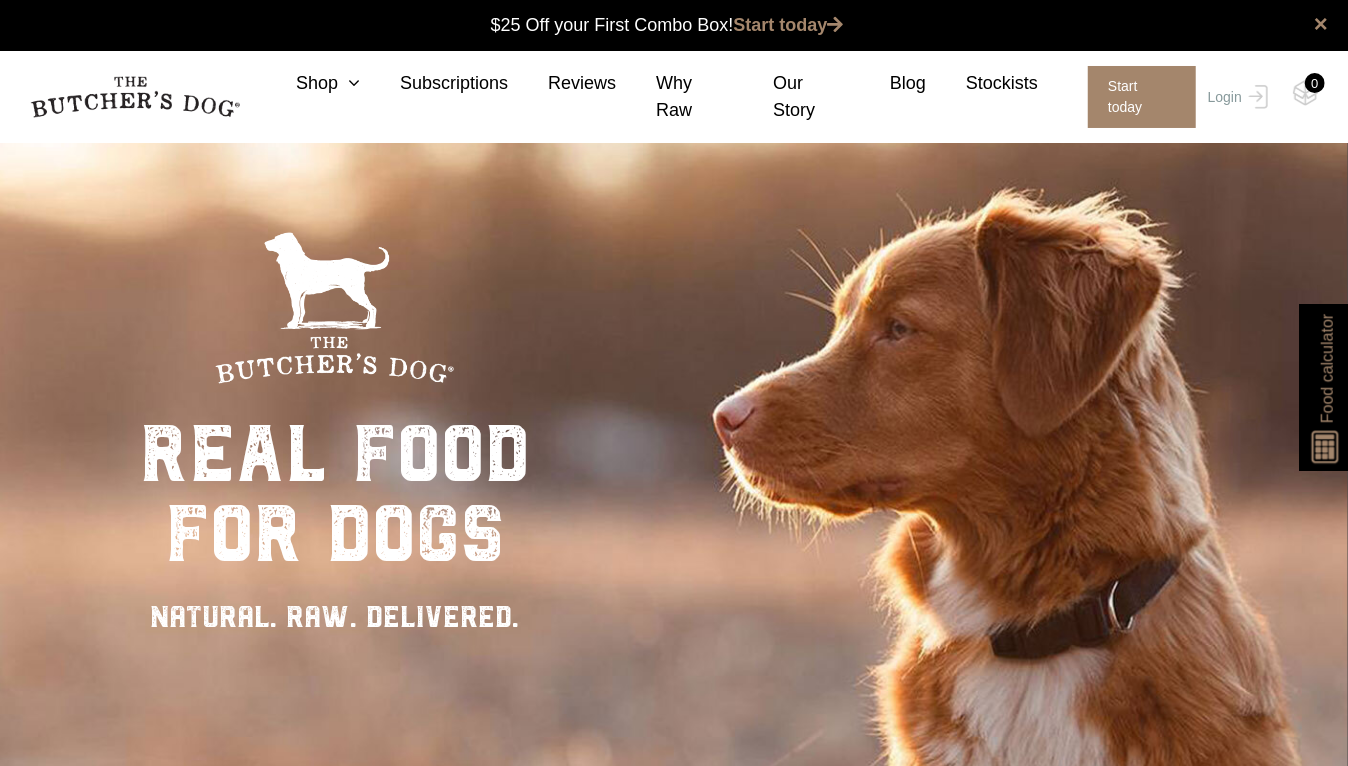 scroll, scrollTop: 0, scrollLeft: 0, axis: both 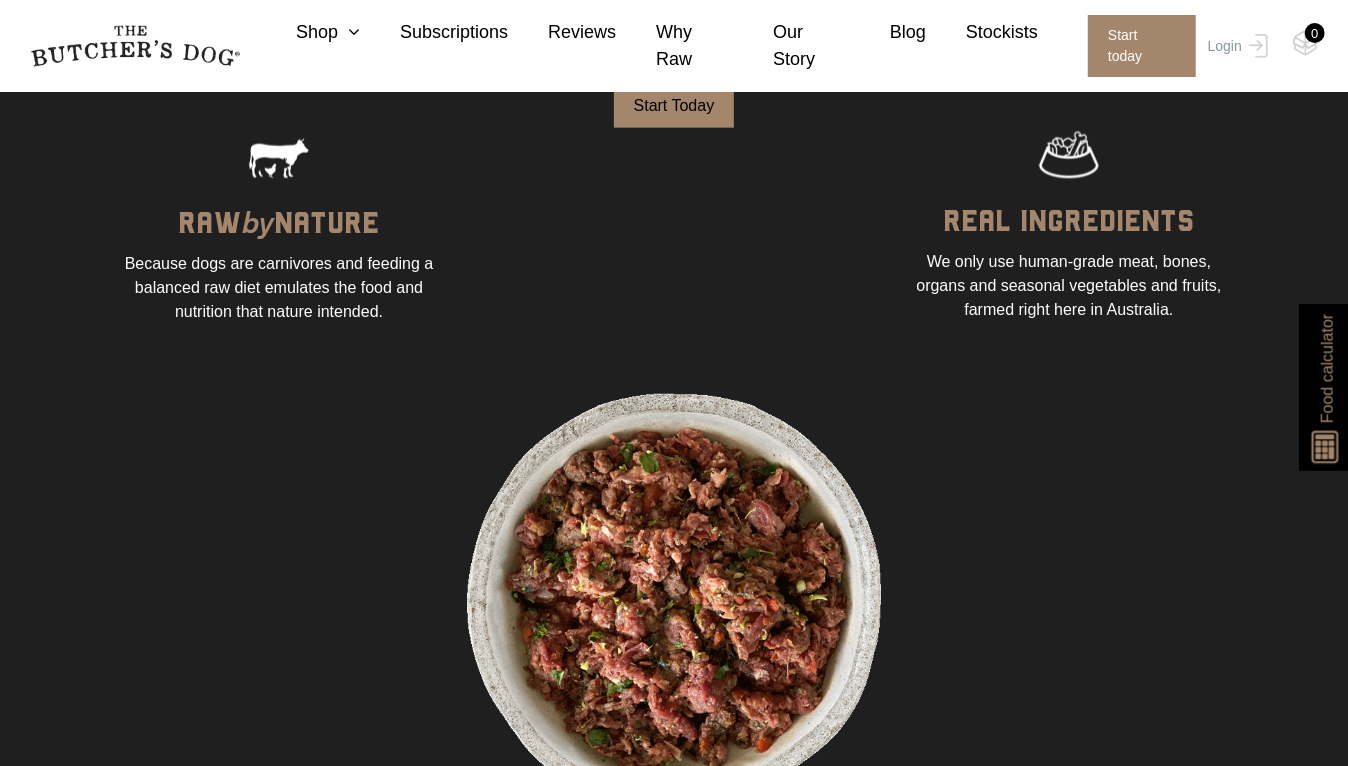 click on "Start
Today" at bounding box center [674, 106] 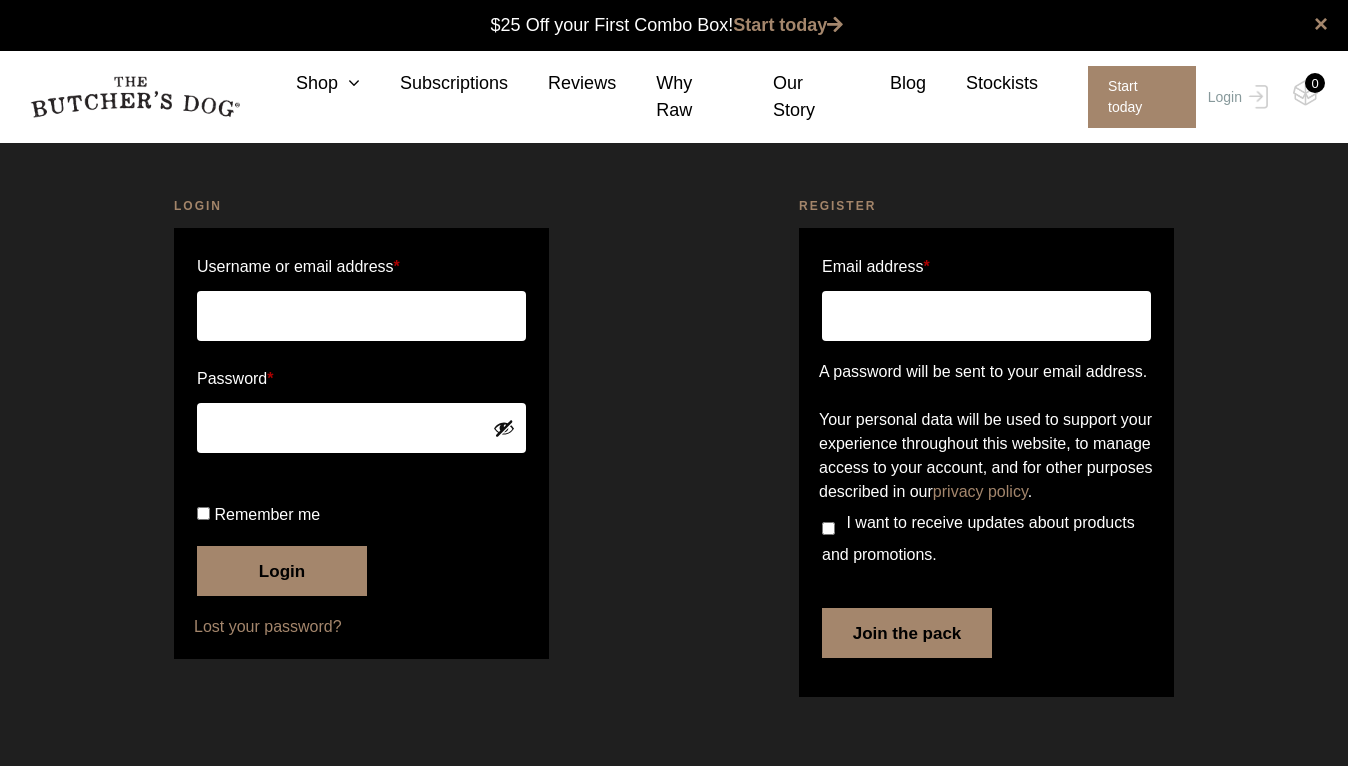 scroll, scrollTop: 0, scrollLeft: 0, axis: both 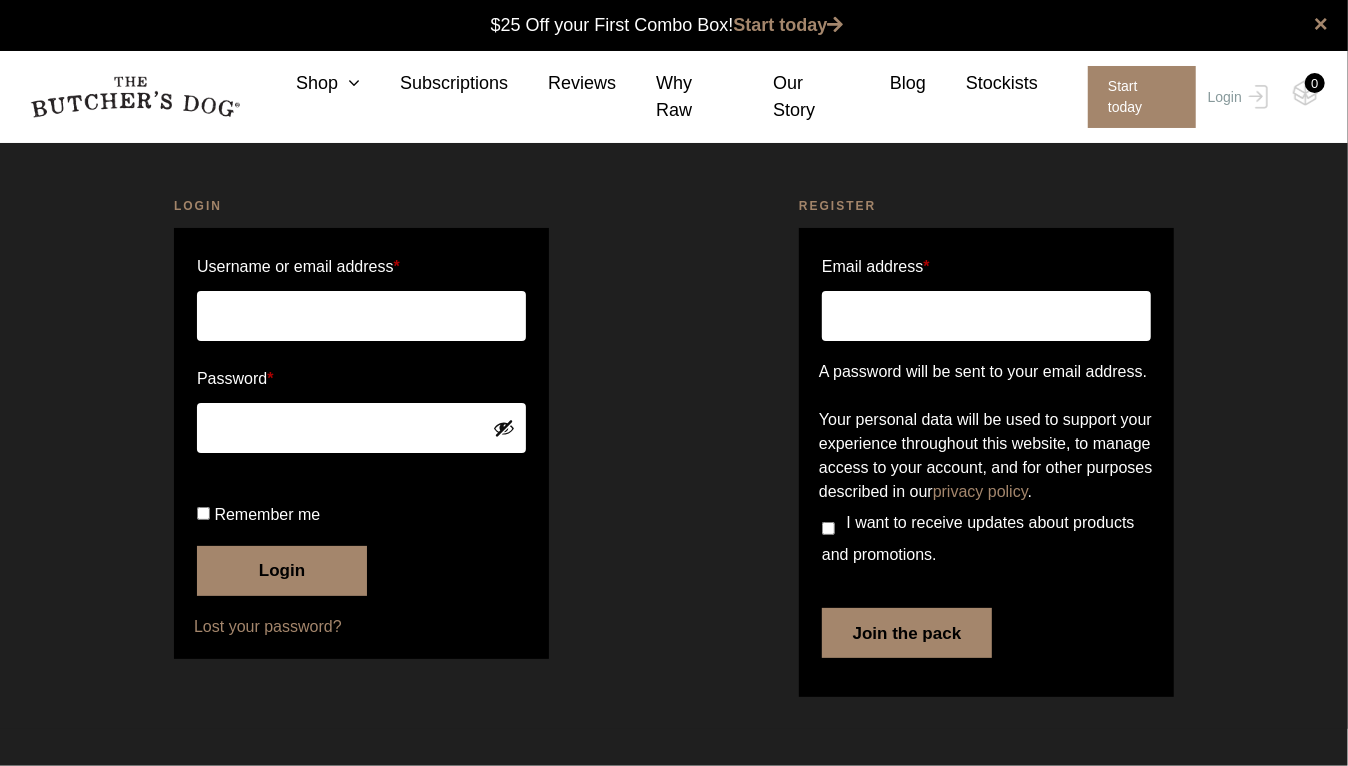 click on "Email address  *" at bounding box center [986, 316] 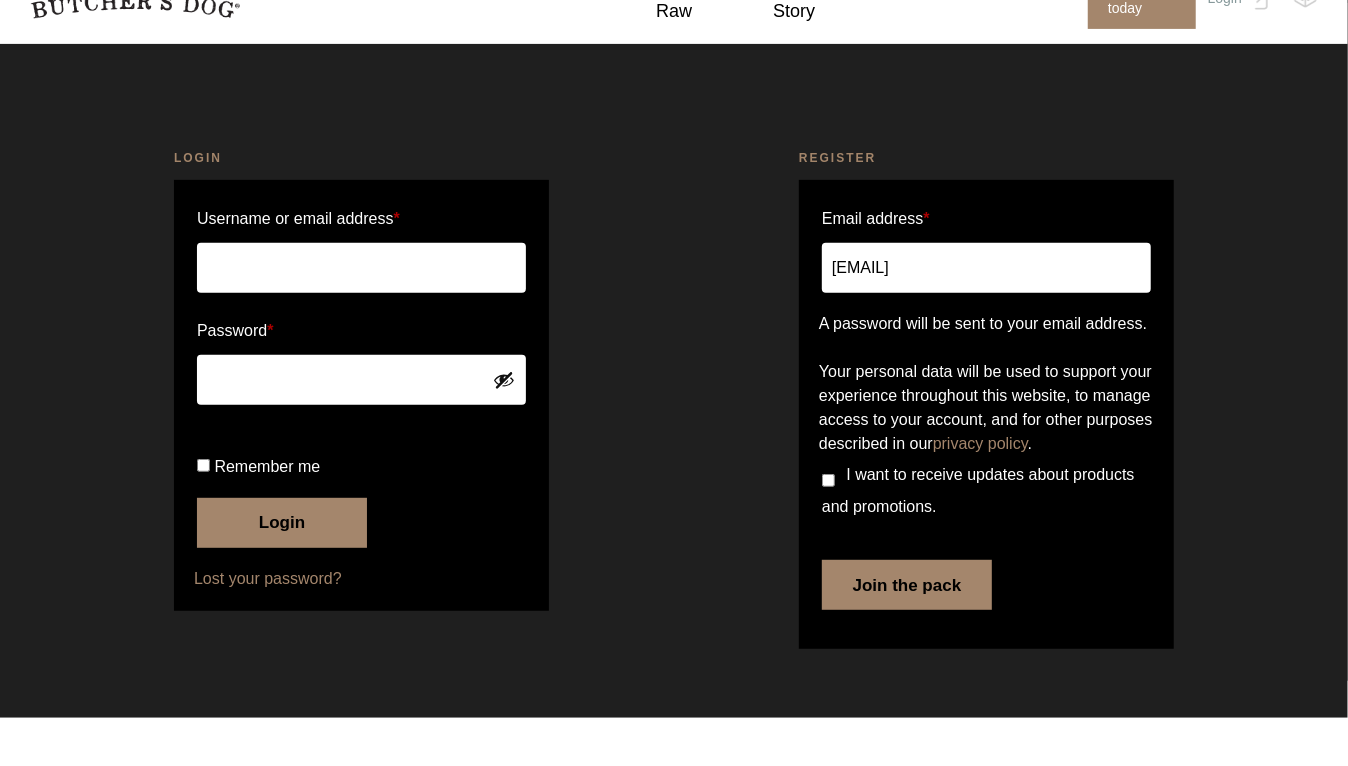 type on "[EMAIL]" 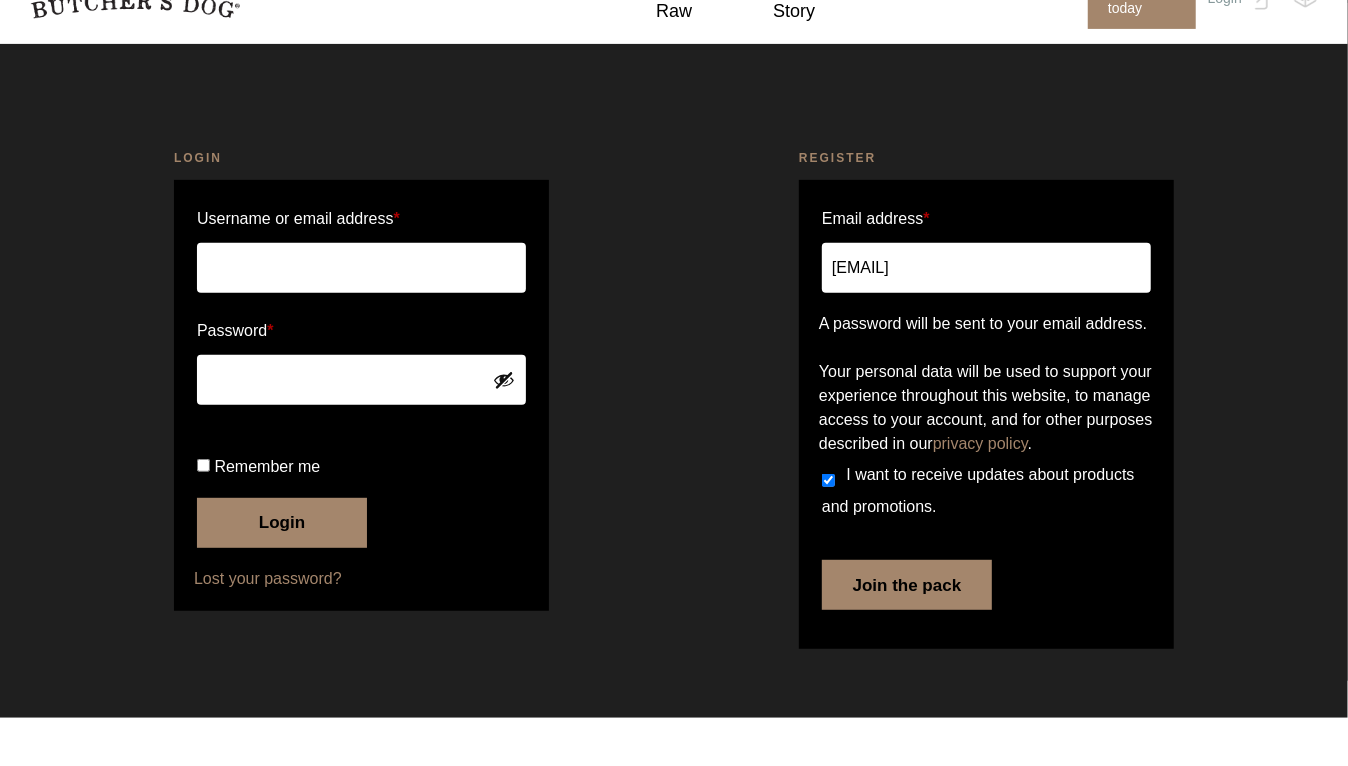scroll, scrollTop: 34, scrollLeft: 0, axis: vertical 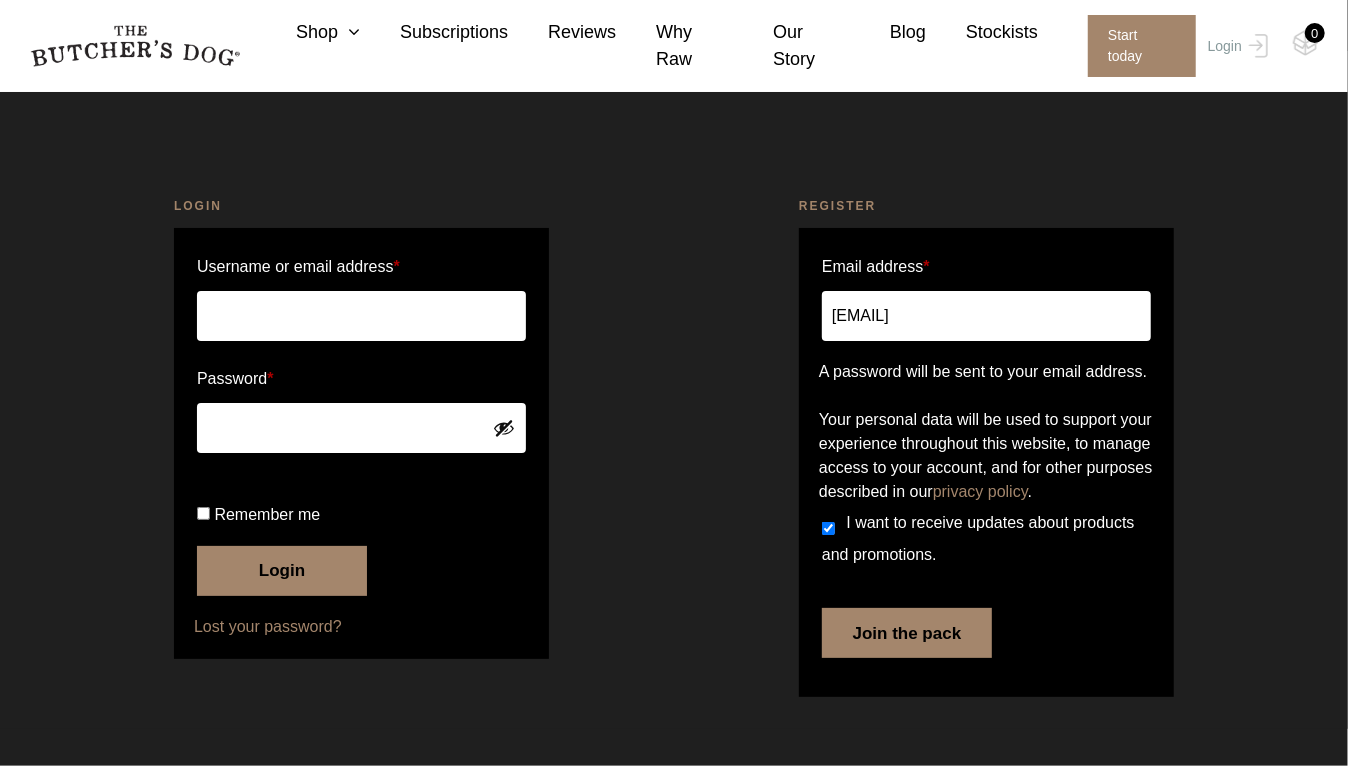 click on "Join the pack" at bounding box center (907, 633) 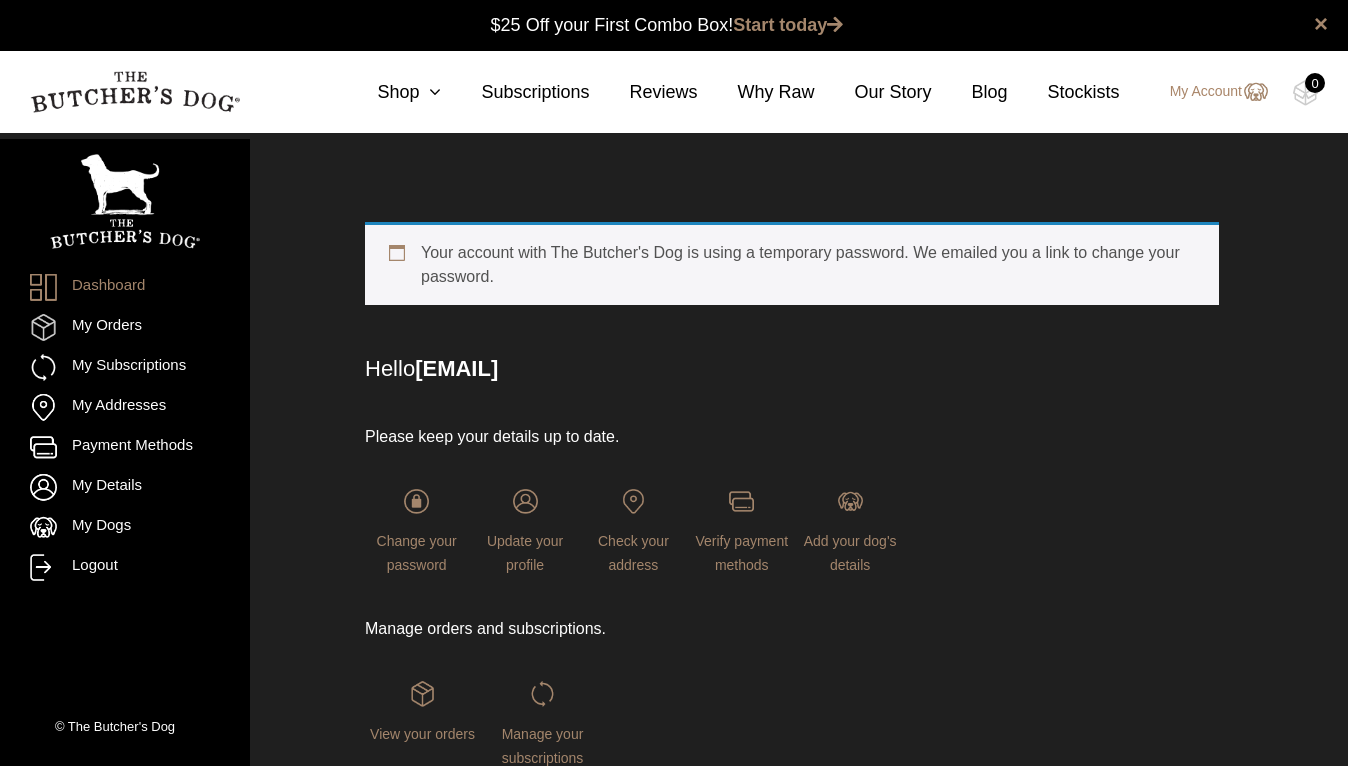 scroll, scrollTop: 0, scrollLeft: 0, axis: both 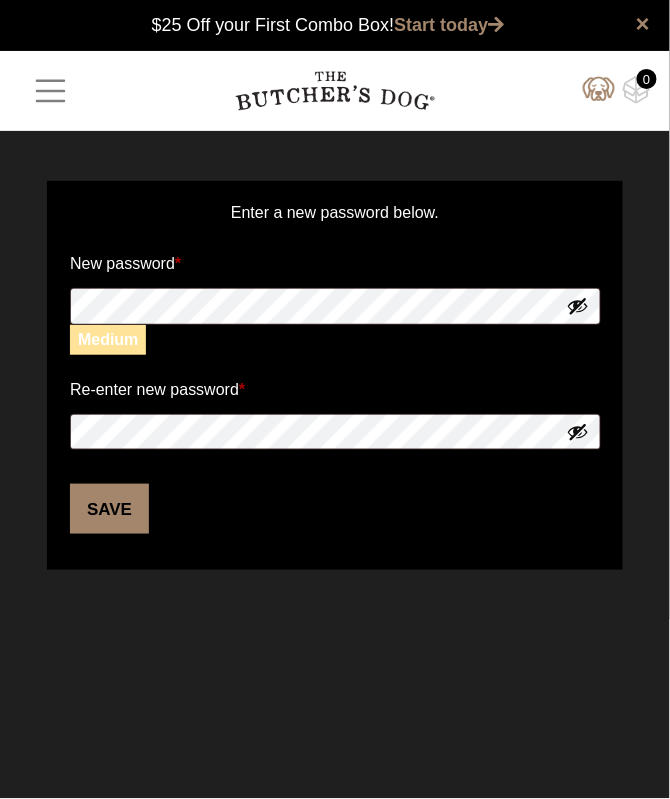 click on "Save" at bounding box center [109, 509] 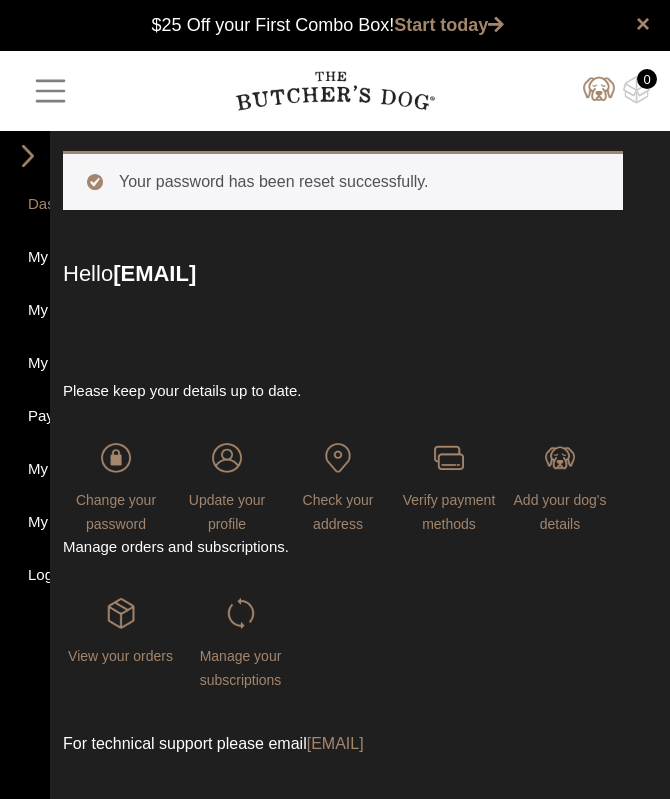 scroll, scrollTop: 0, scrollLeft: 0, axis: both 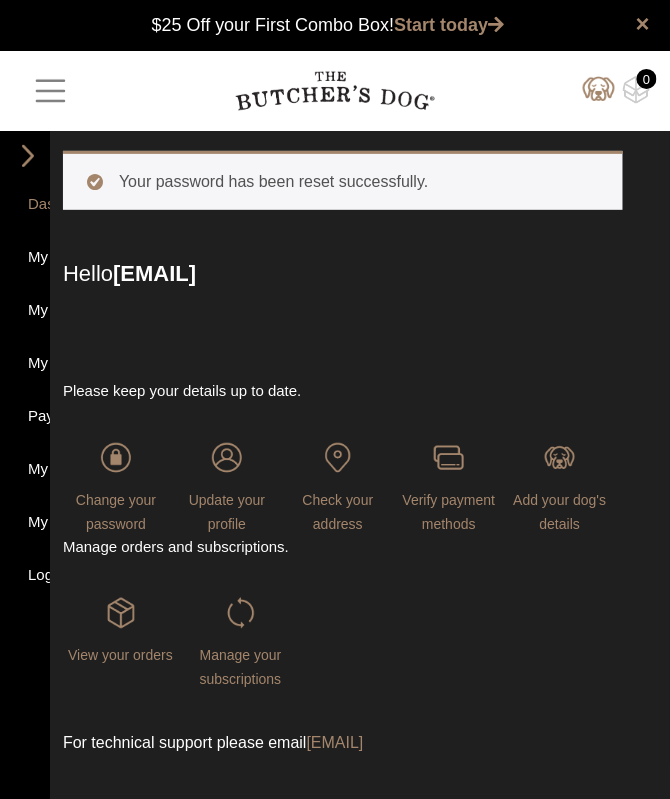 click on "Dashboard" at bounding box center [25, 206] 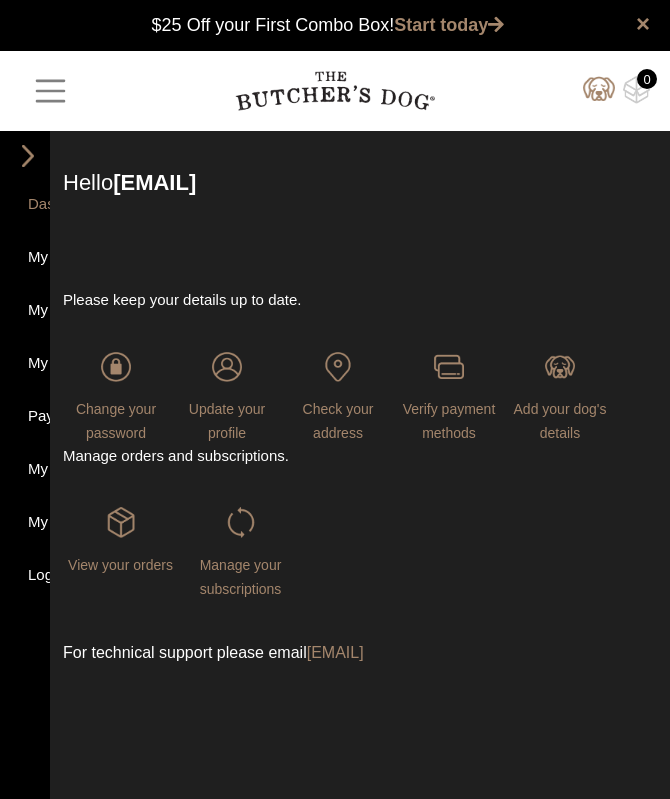 scroll, scrollTop: 0, scrollLeft: 0, axis: both 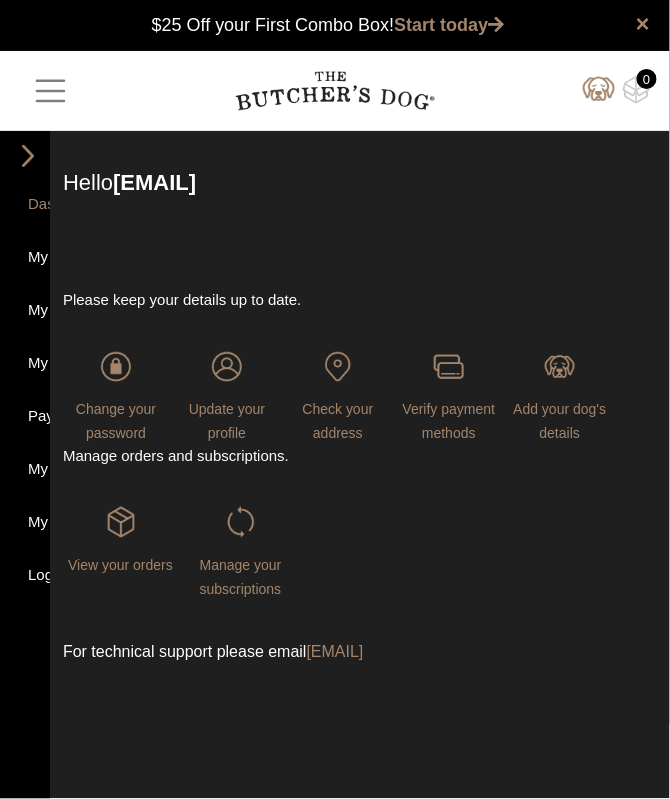 click on "Dashboard
My Orders
My Subscriptions
My Addresses
Payment Methods
My Details
My Dogs
Refer a Friend
My Credits
Logout
© The Butcher's [COMPANY]" at bounding box center [25, 471] 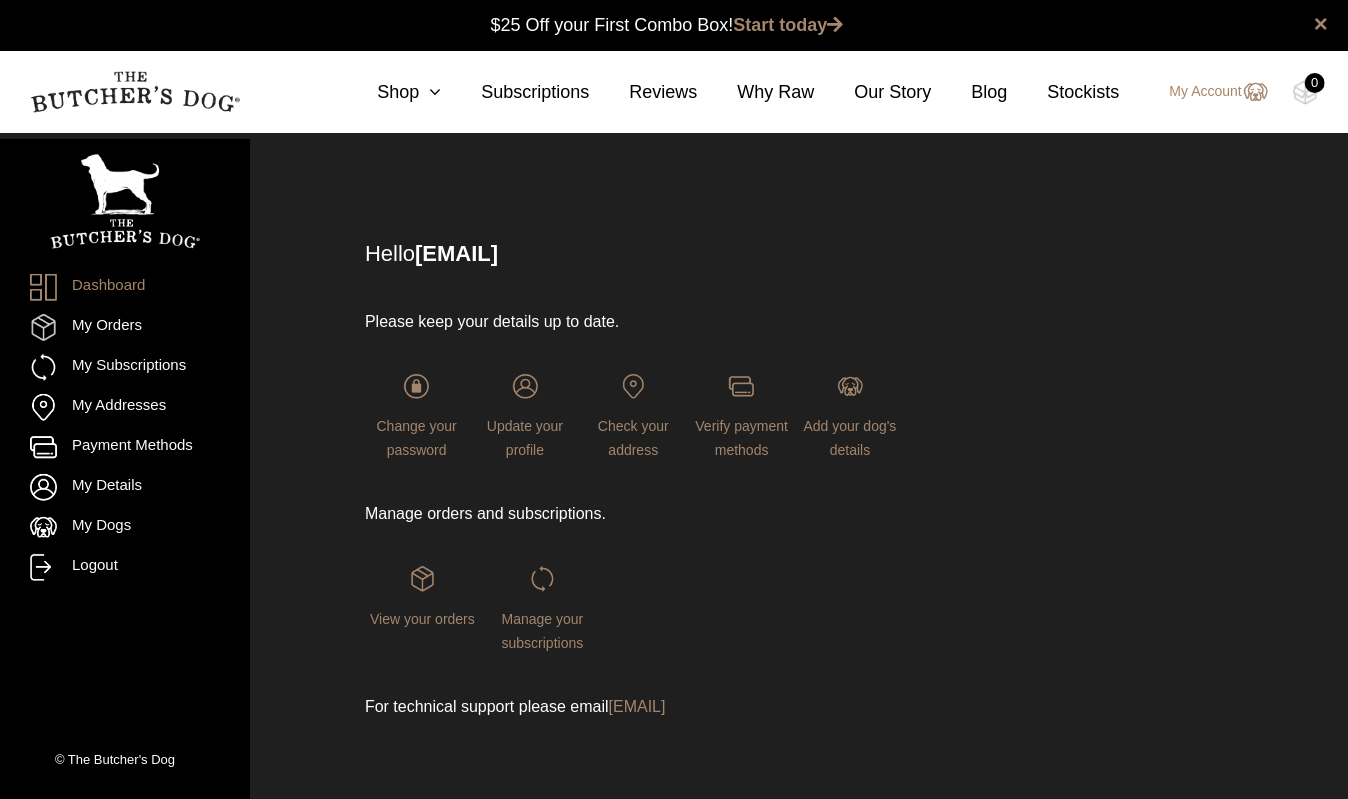 click at bounding box center (125, 201) 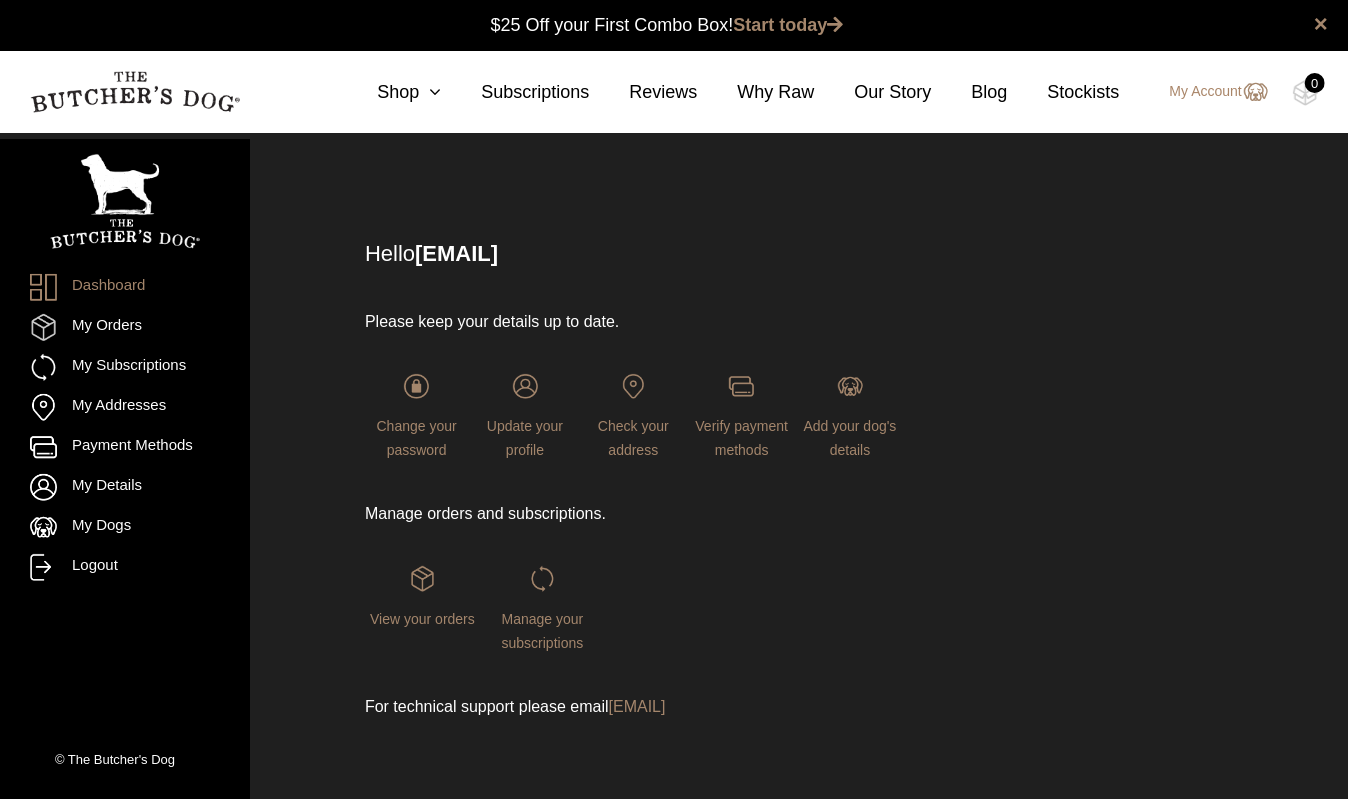 click at bounding box center [125, 201] 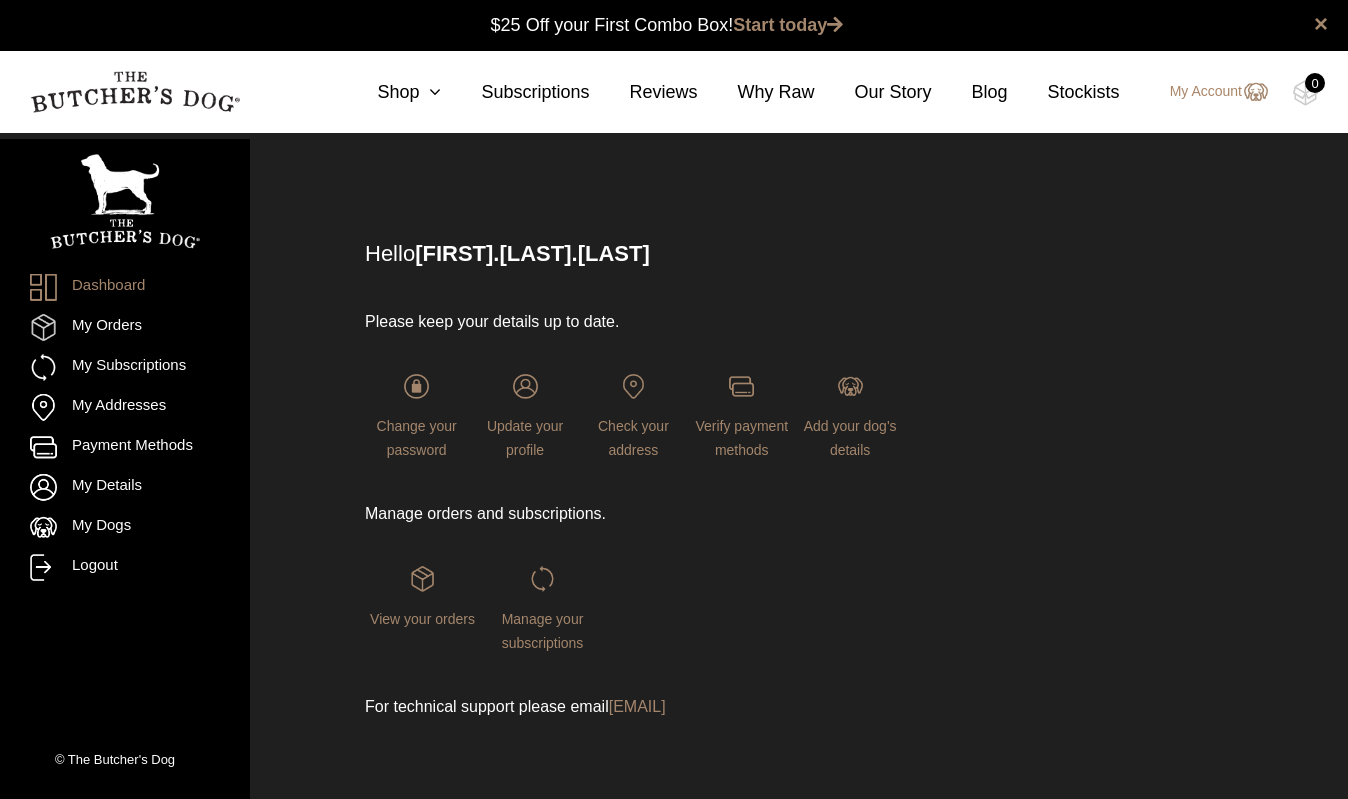 scroll, scrollTop: 0, scrollLeft: 0, axis: both 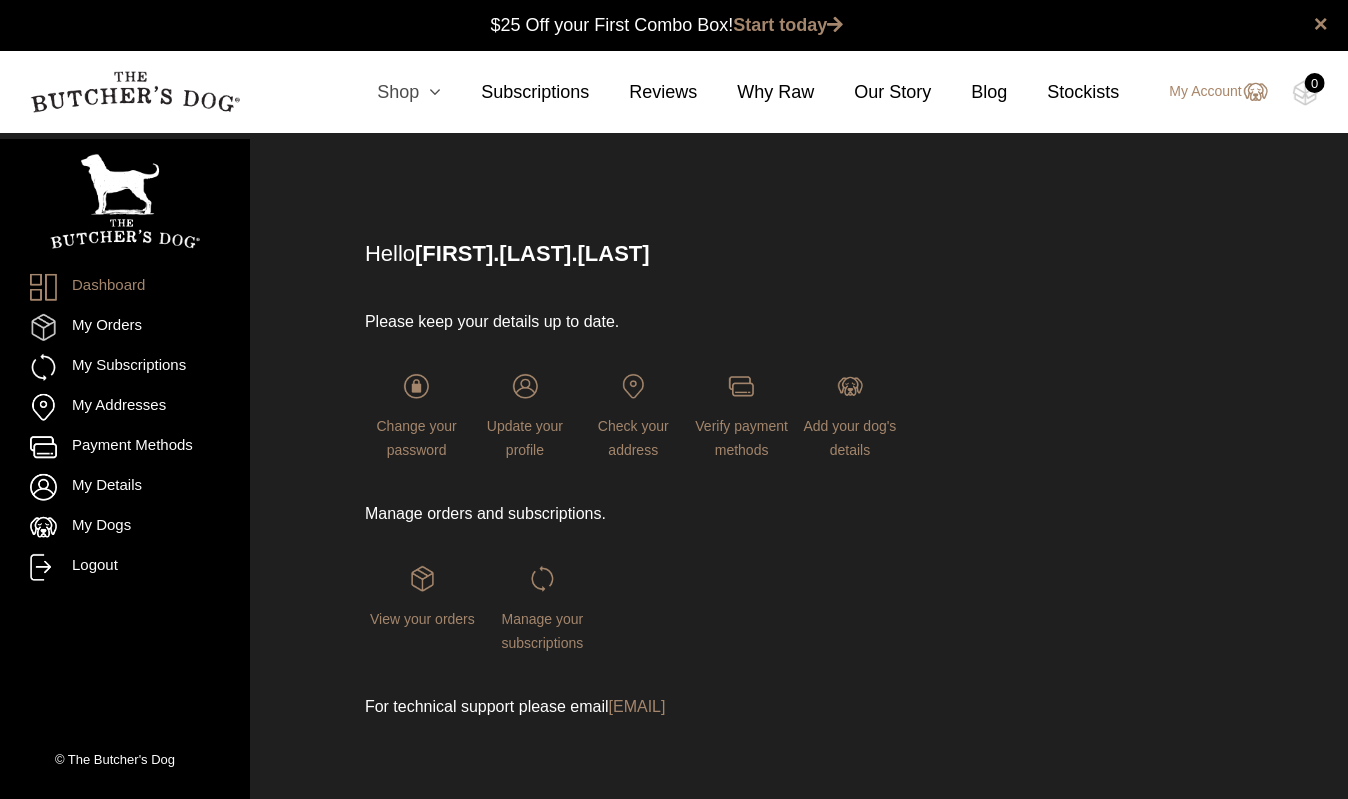 click on "Shop" at bounding box center [389, 92] 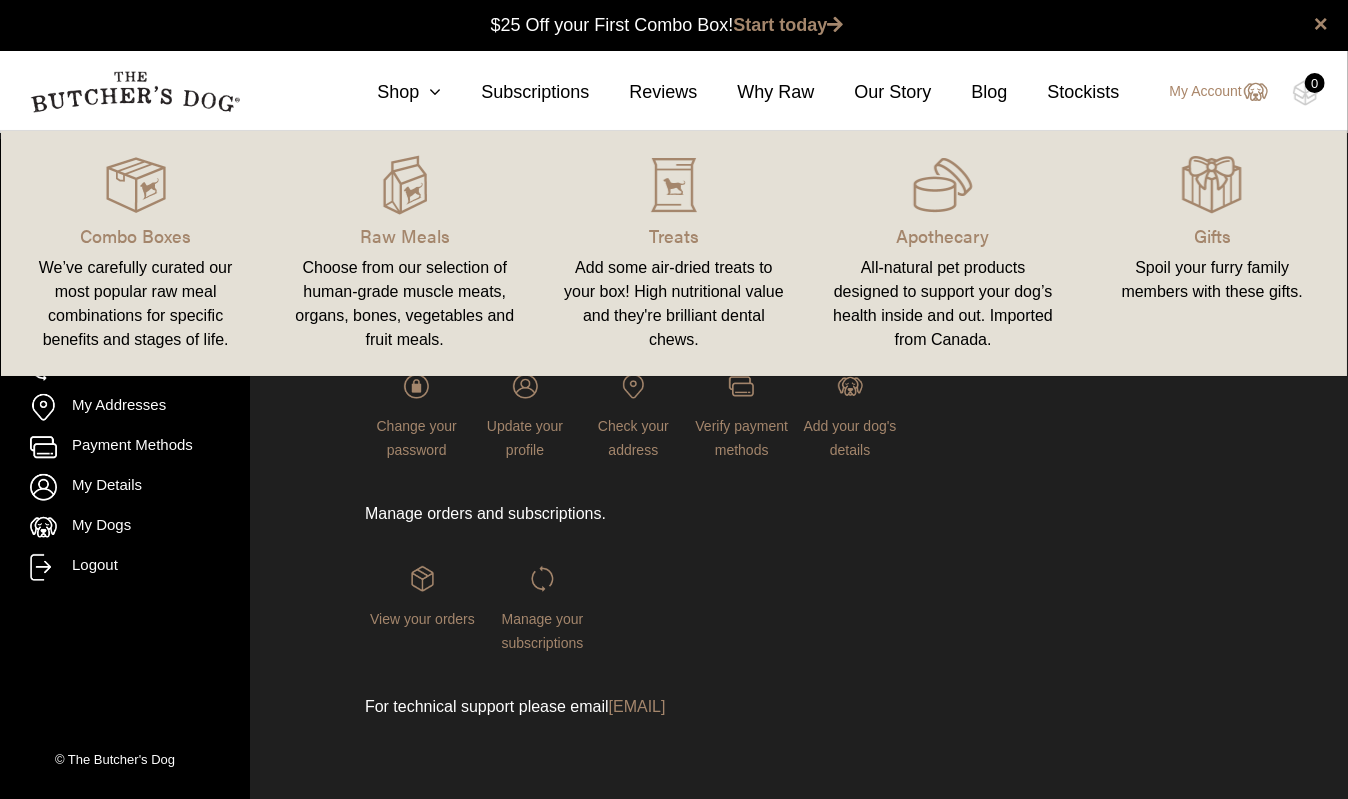 click on "We’ve carefully curated our most popular raw meal
combinations for specific benefits and stages of life." at bounding box center [135, 304] 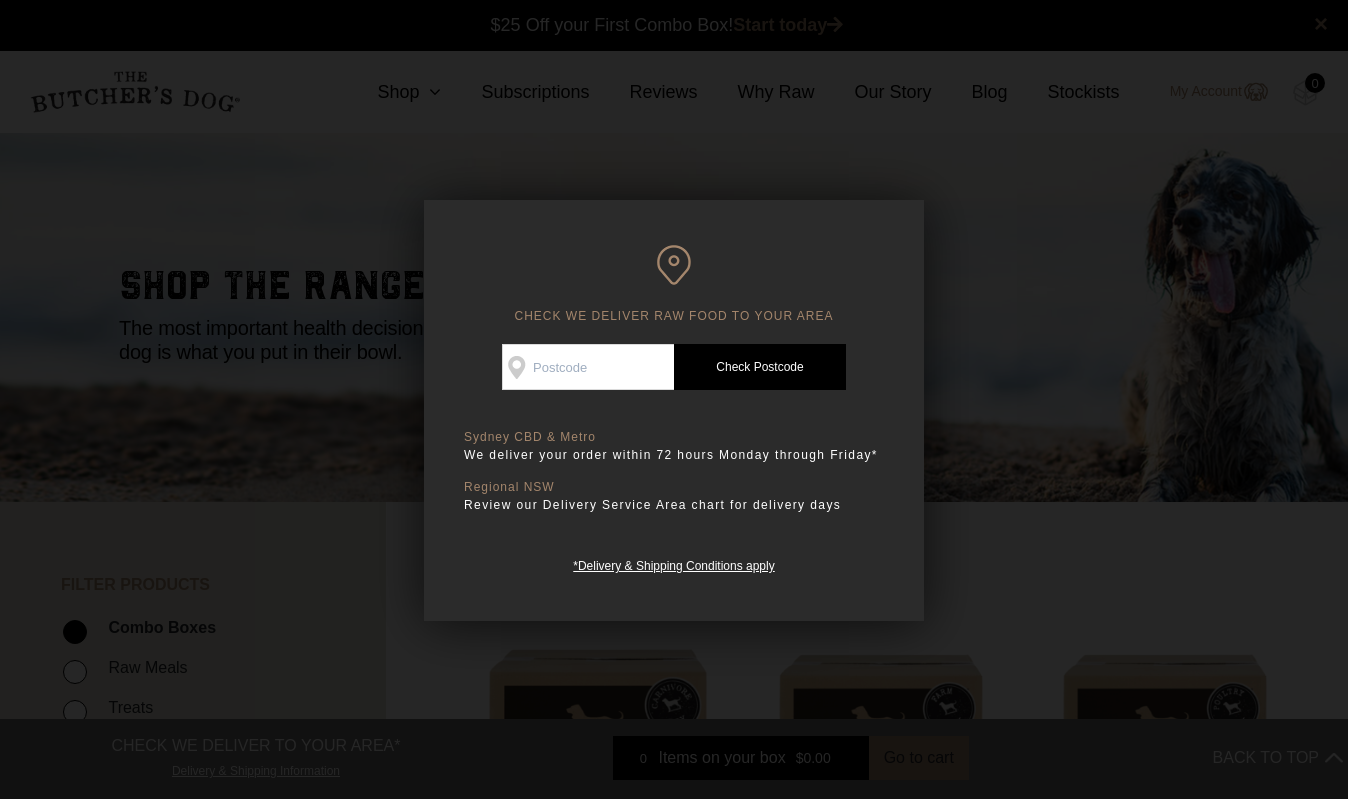 scroll, scrollTop: 0, scrollLeft: 0, axis: both 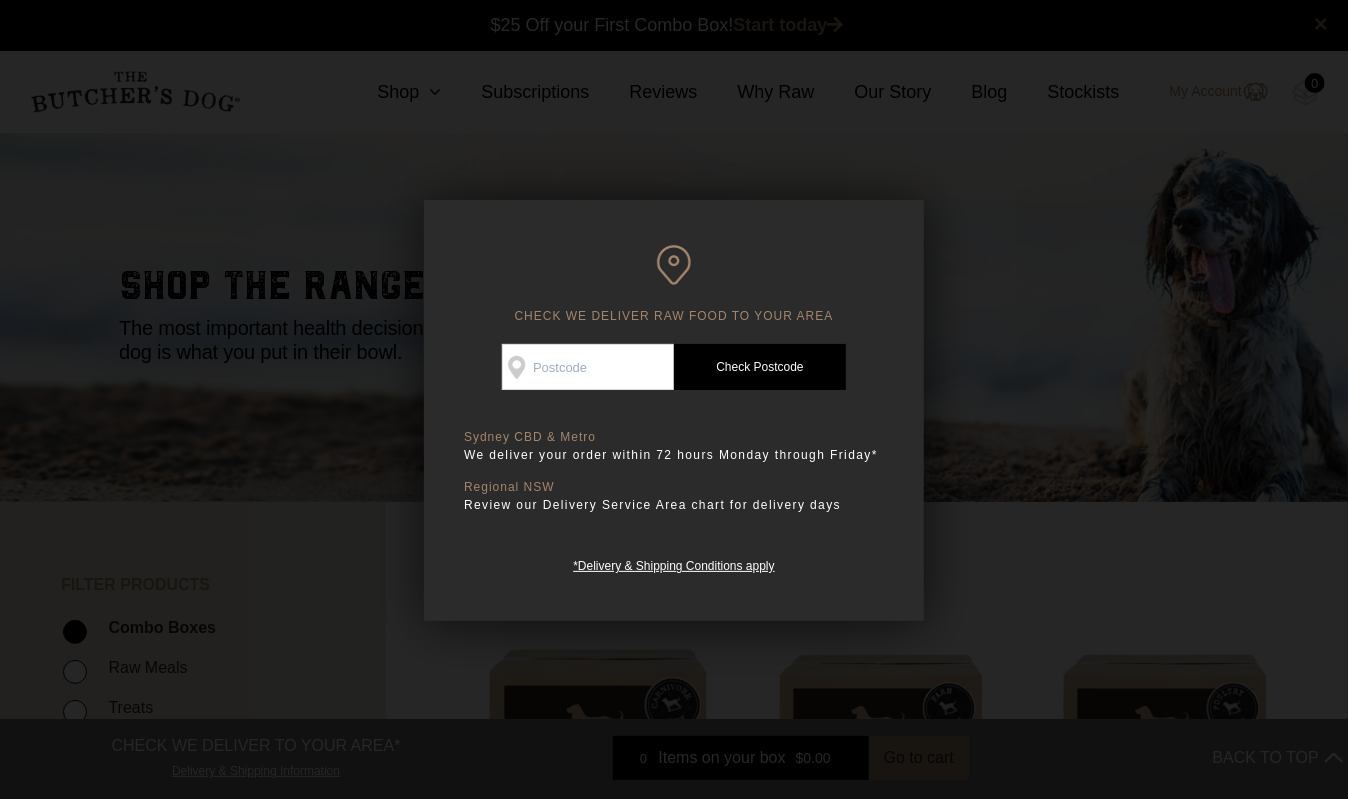 click at bounding box center (674, 399) 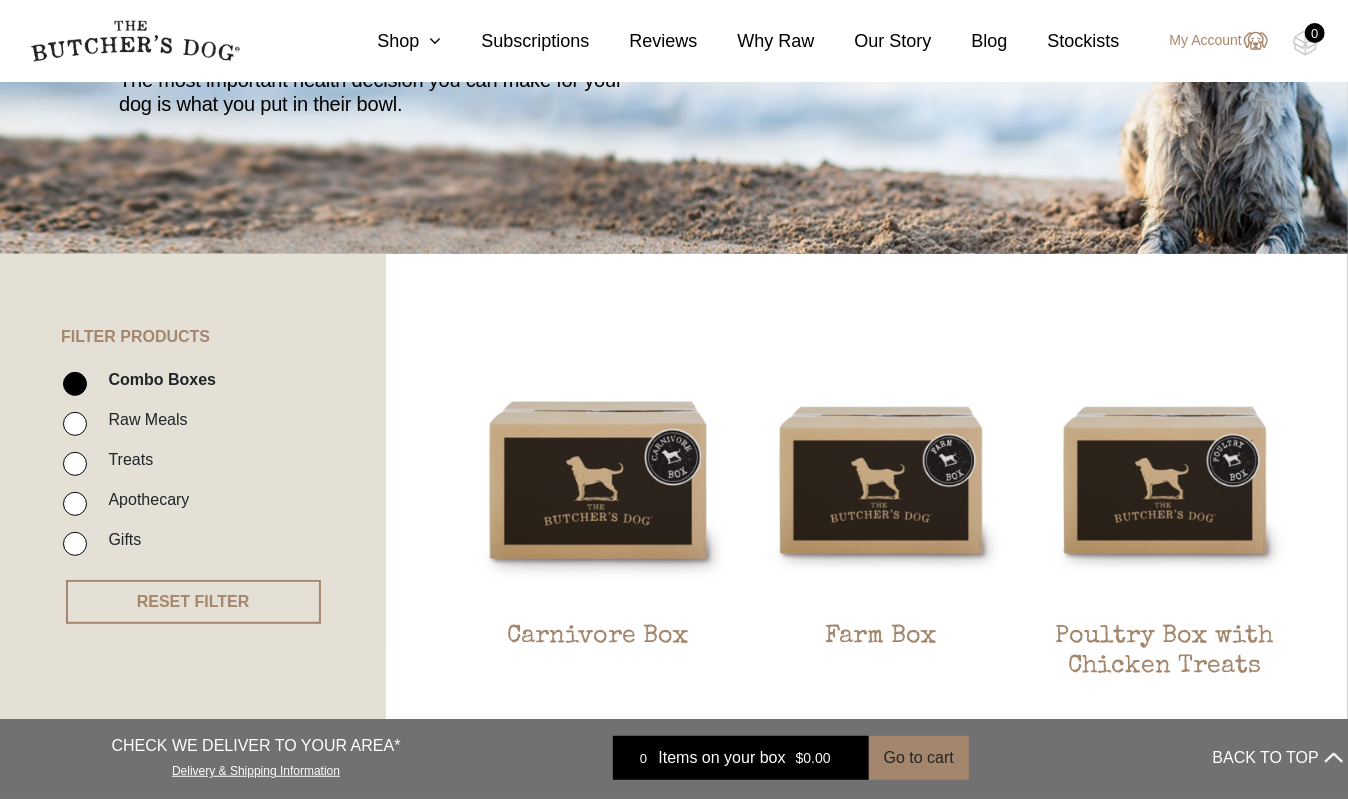 scroll, scrollTop: 0, scrollLeft: 0, axis: both 